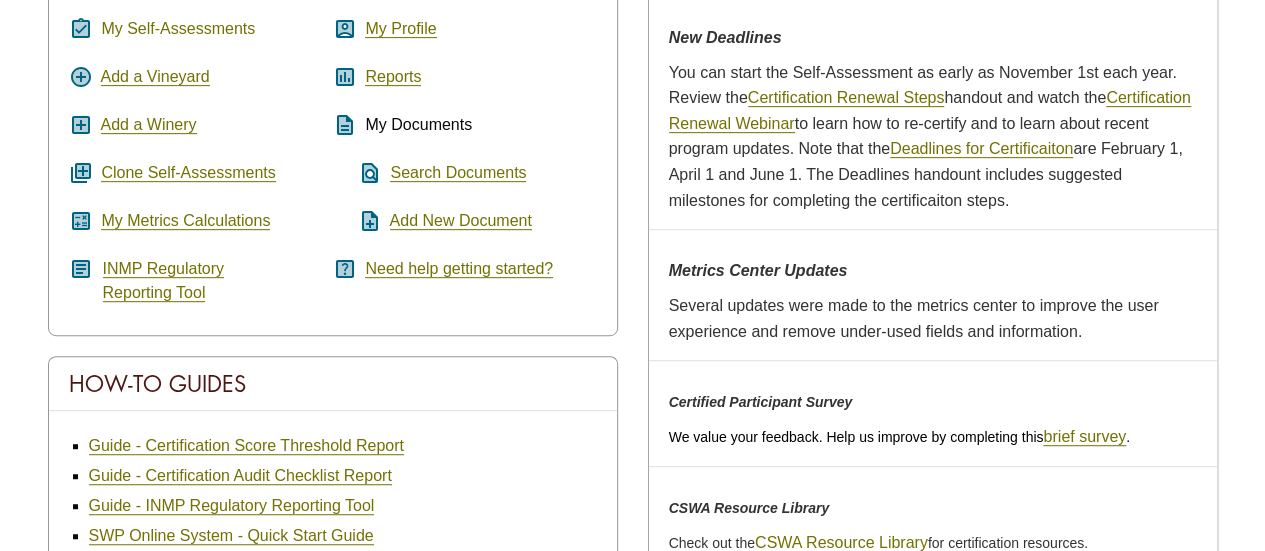 scroll, scrollTop: 200, scrollLeft: 0, axis: vertical 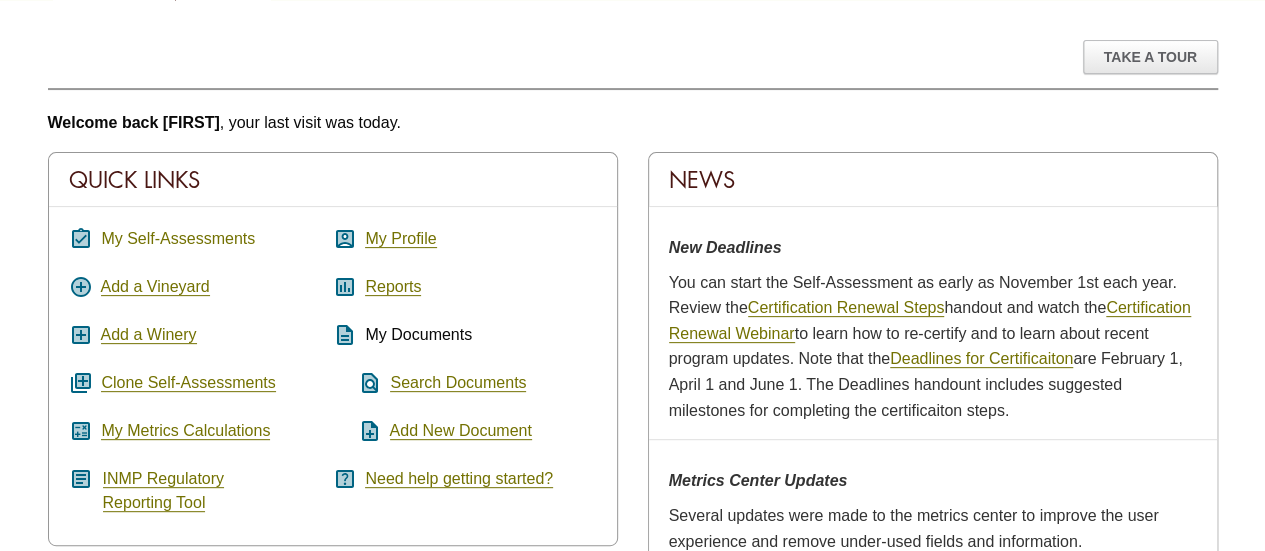 click on "My Self-Assessments" at bounding box center (178, 239) 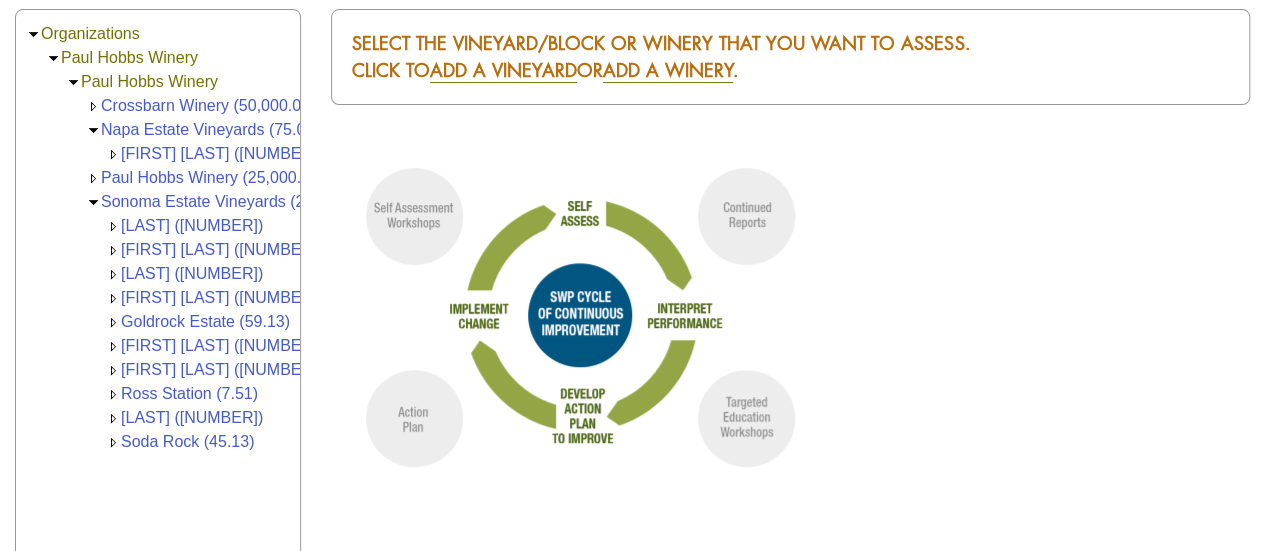 scroll, scrollTop: 200, scrollLeft: 0, axis: vertical 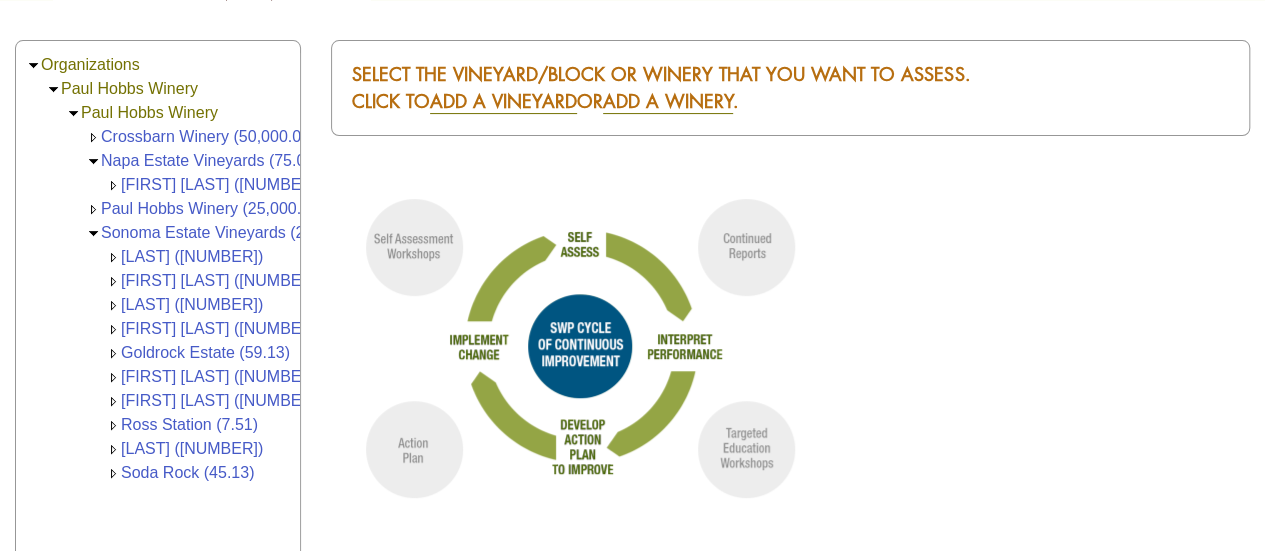 click on "Paul Hobbs Winery" at bounding box center [149, 112] 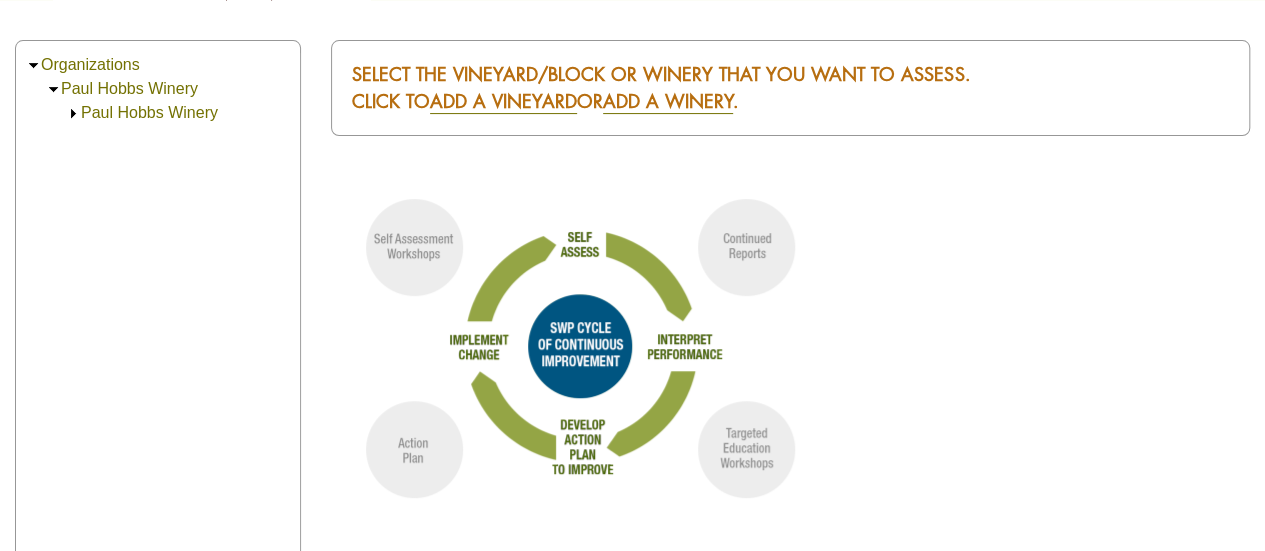 click on "Paul Hobbs Winery" at bounding box center (149, 112) 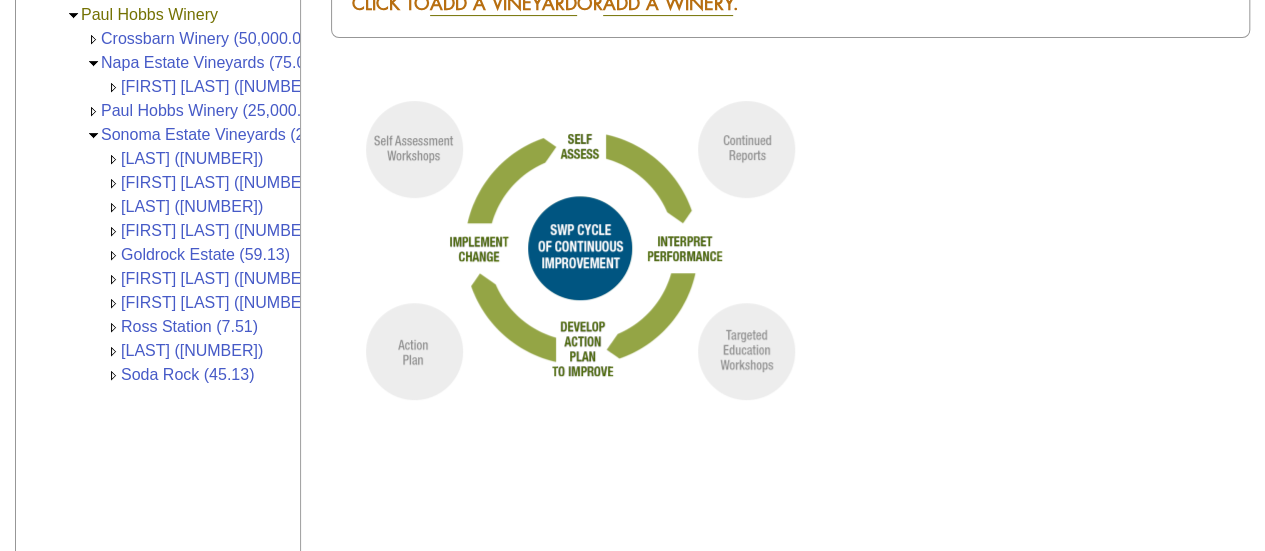 scroll, scrollTop: 300, scrollLeft: 0, axis: vertical 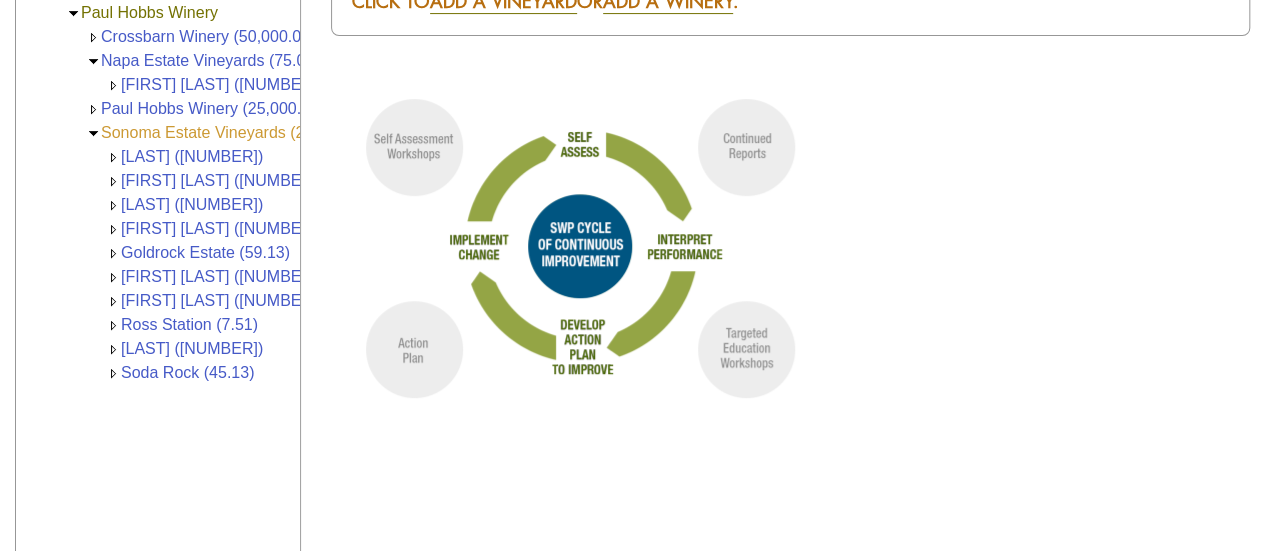 click on "Sonoma Estate Vineyards (285.42)" at bounding box center (225, 132) 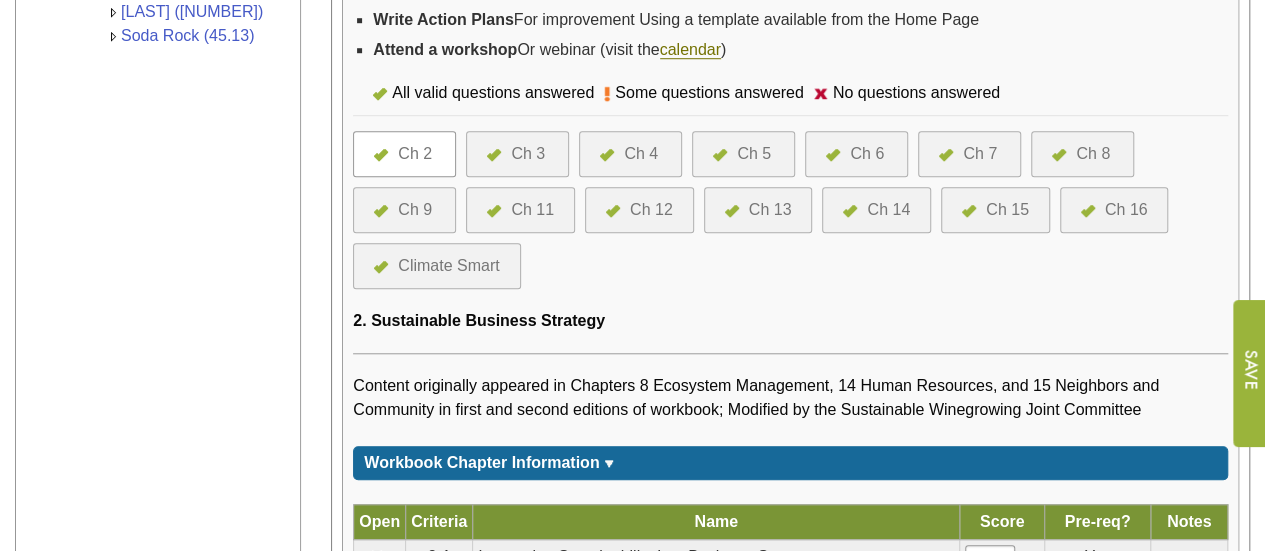 scroll, scrollTop: 800, scrollLeft: 0, axis: vertical 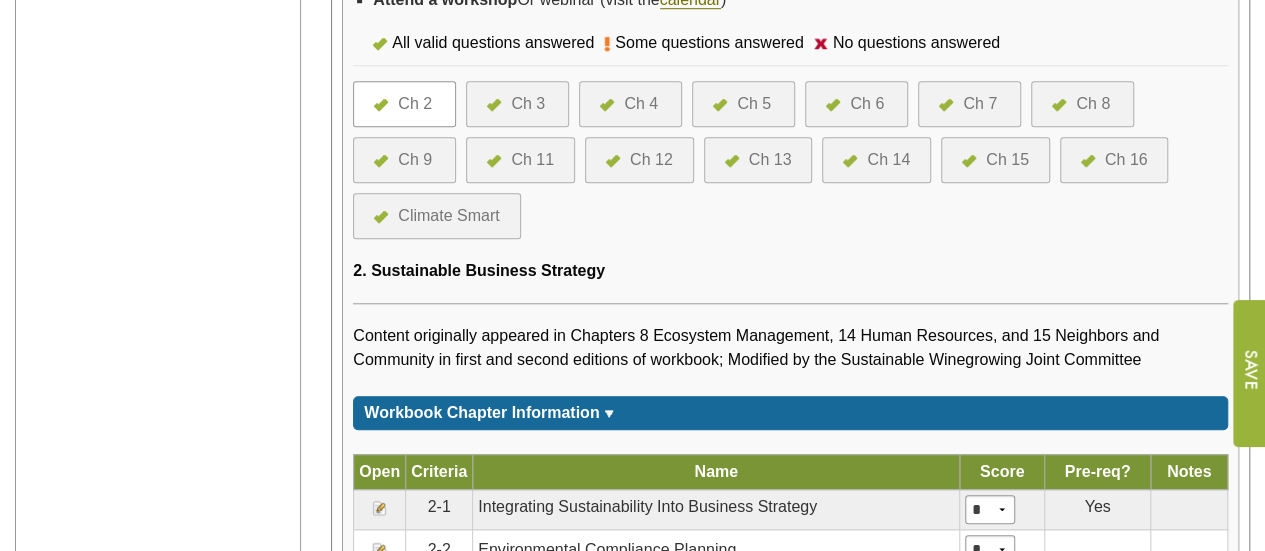 click at bounding box center [499, 104] 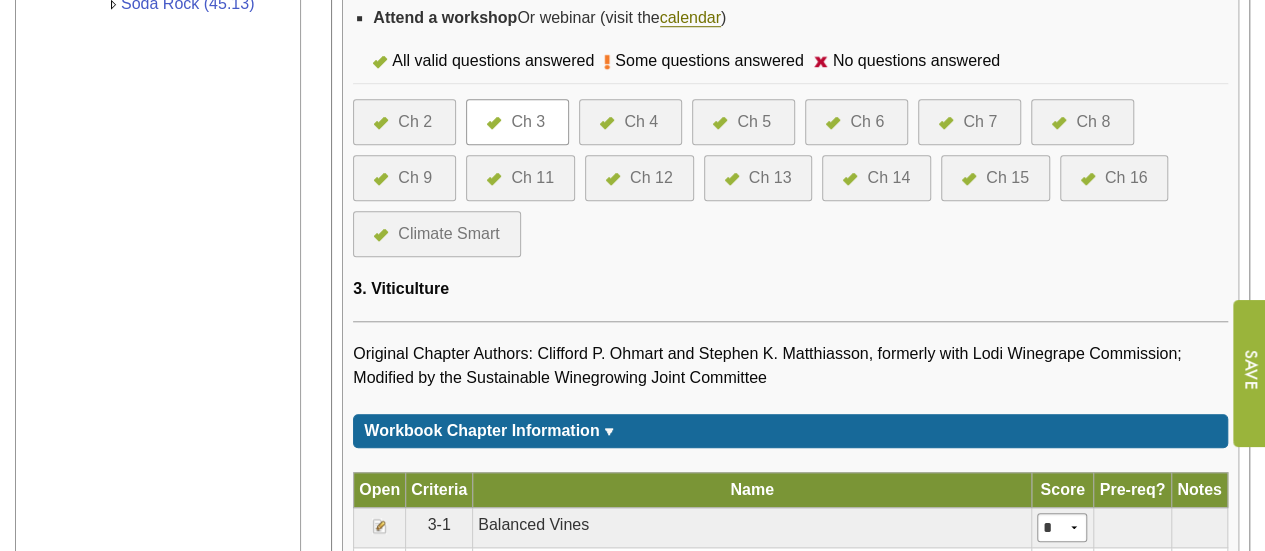 scroll, scrollTop: 600, scrollLeft: 0, axis: vertical 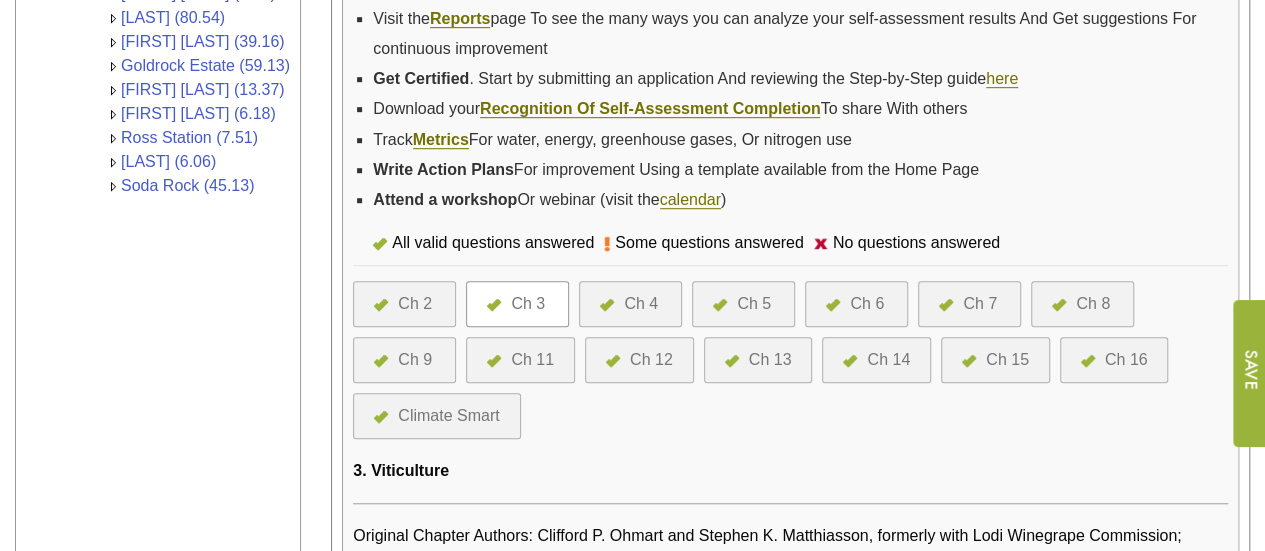 click on "Ch 2" at bounding box center (404, 304) 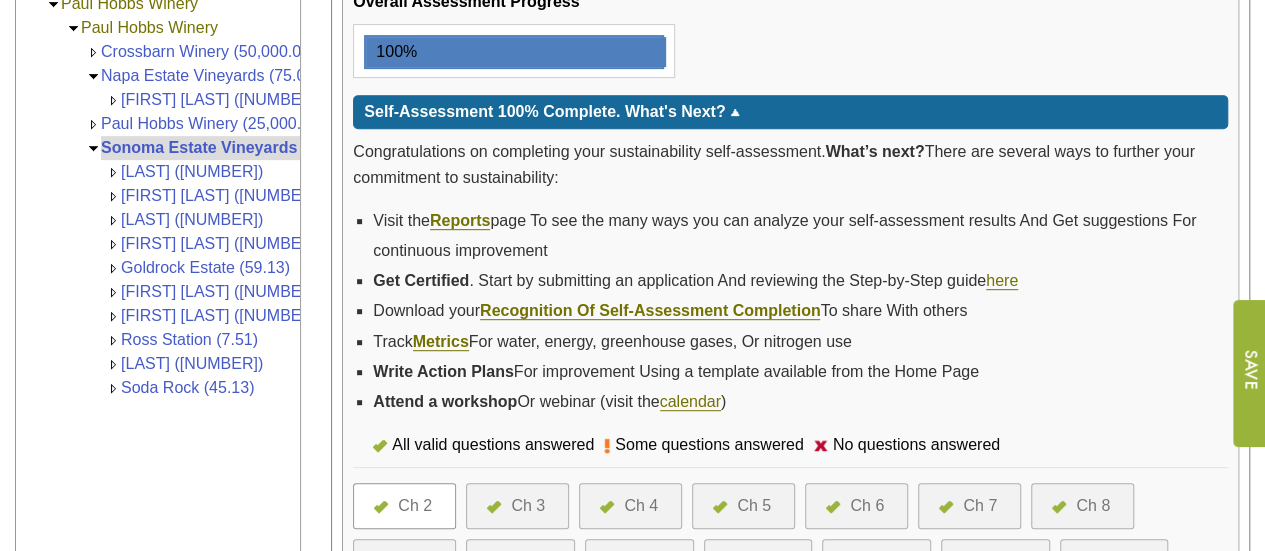 scroll, scrollTop: 352, scrollLeft: 0, axis: vertical 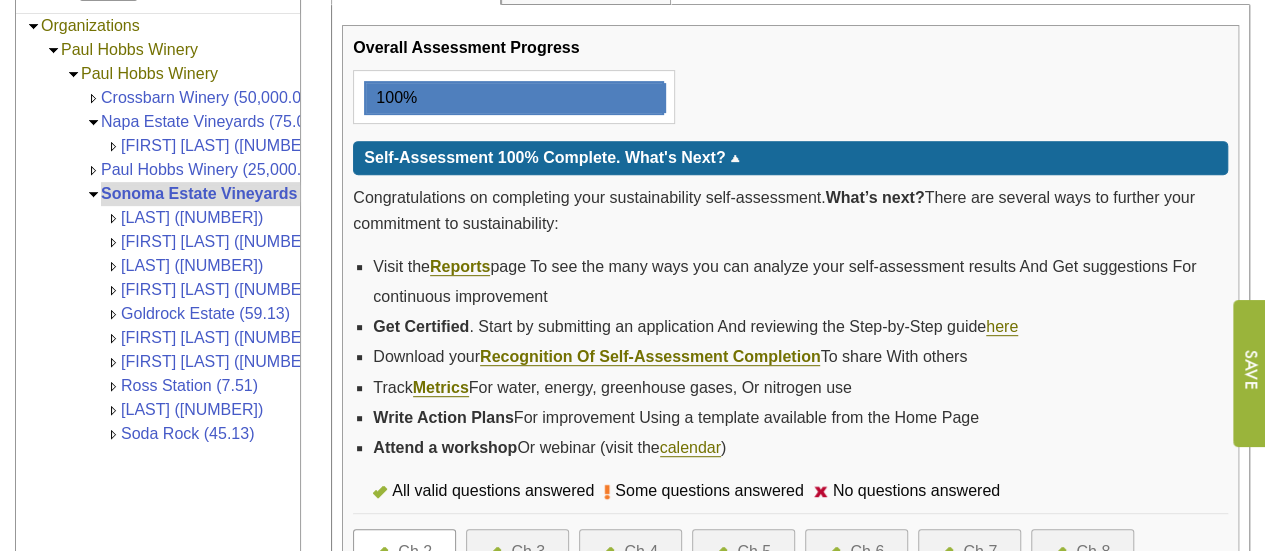 click on "Crossbarn Winery (50,000.00)" at bounding box center [208, 97] 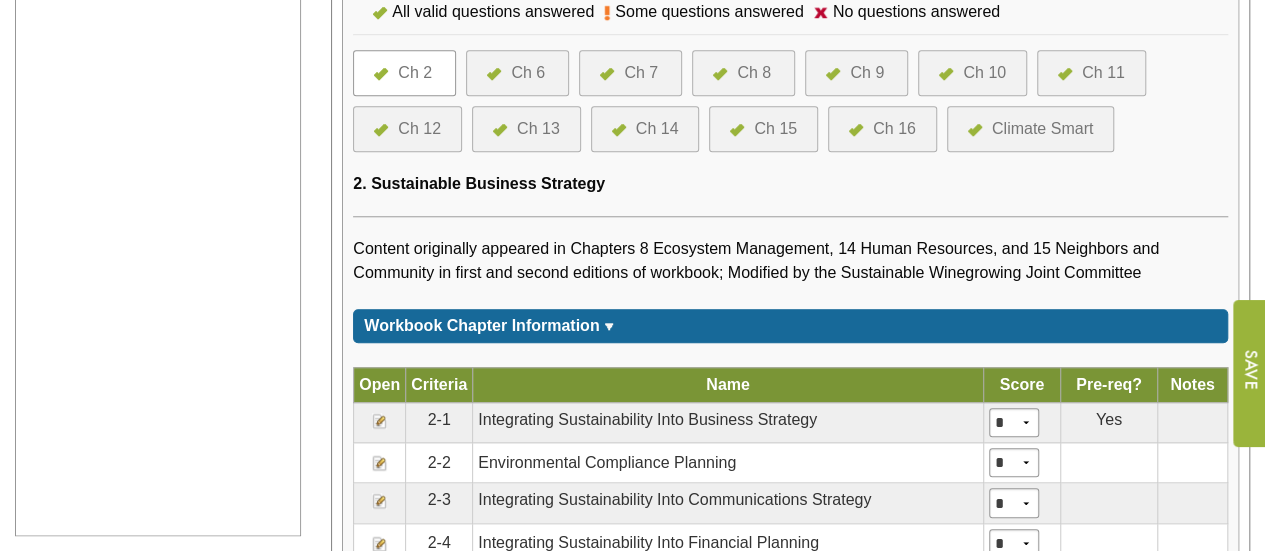 scroll, scrollTop: 800, scrollLeft: 0, axis: vertical 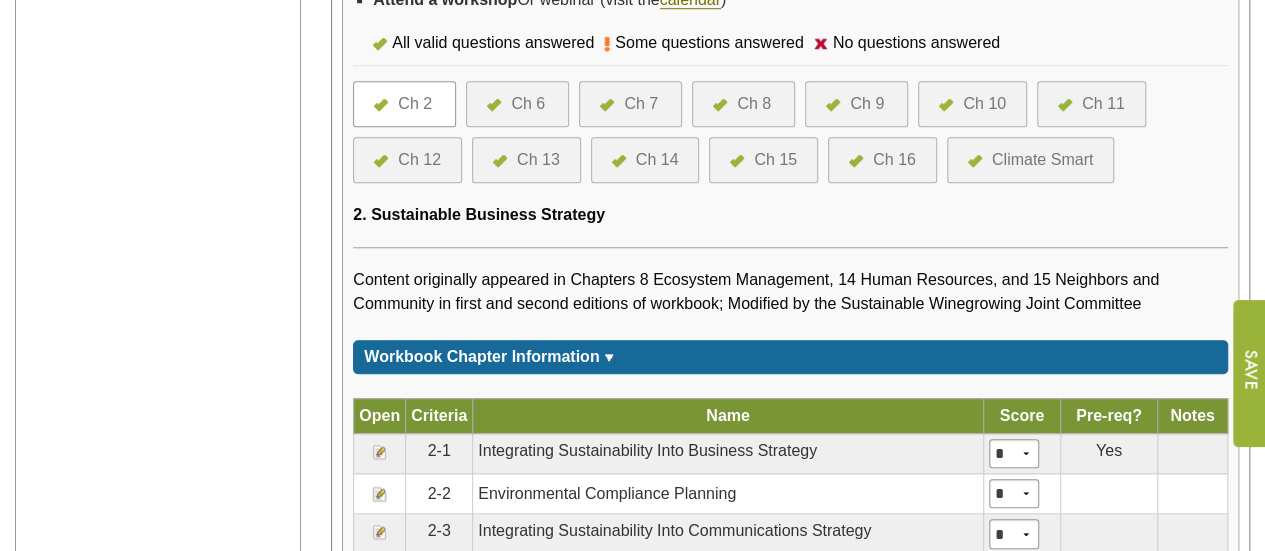 click on "Ch 6" at bounding box center (528, 104) 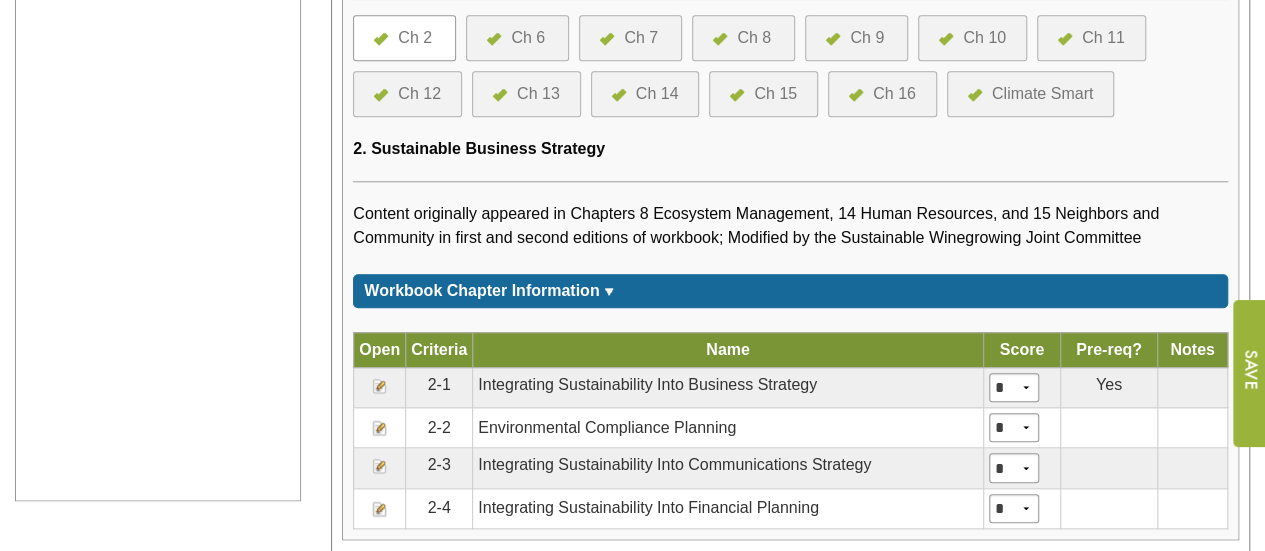 scroll, scrollTop: 700, scrollLeft: 0, axis: vertical 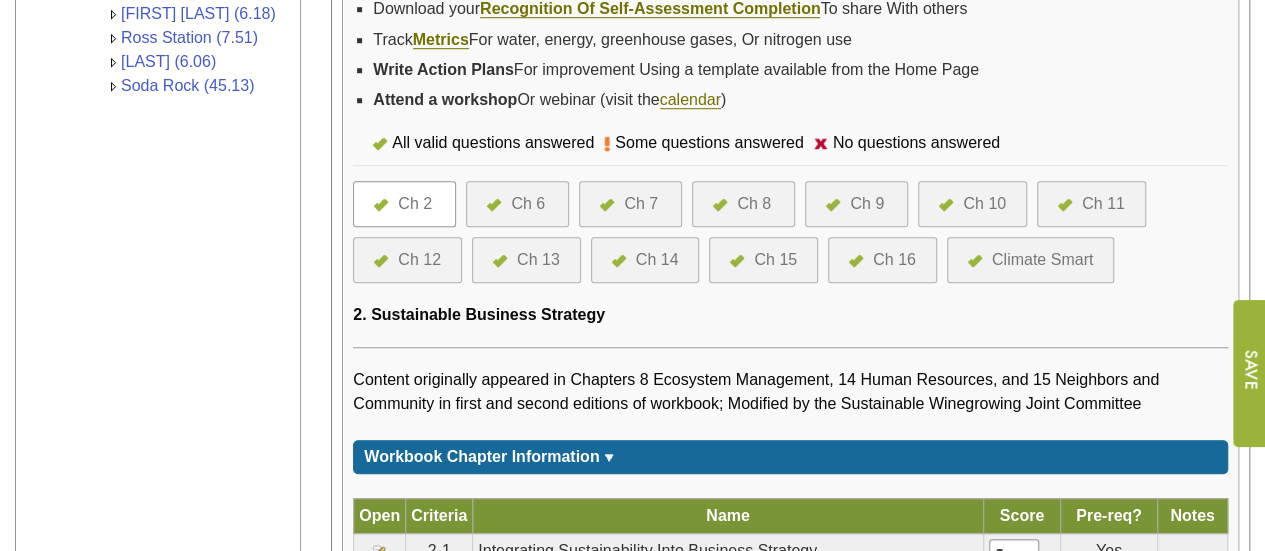 click on "Ch 6" at bounding box center [528, 204] 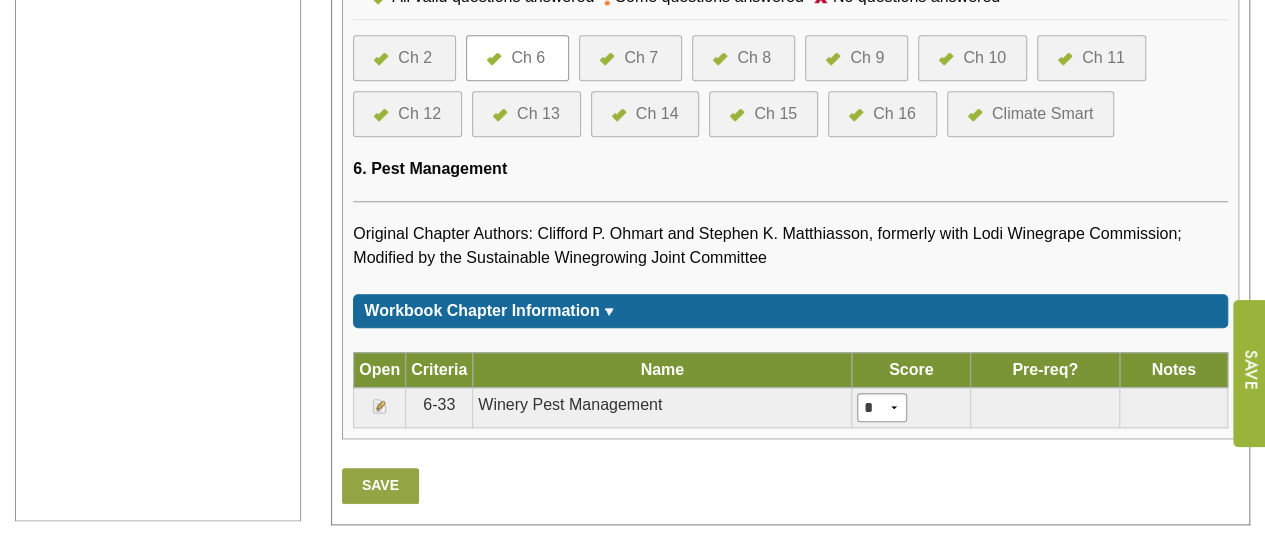 scroll, scrollTop: 600, scrollLeft: 0, axis: vertical 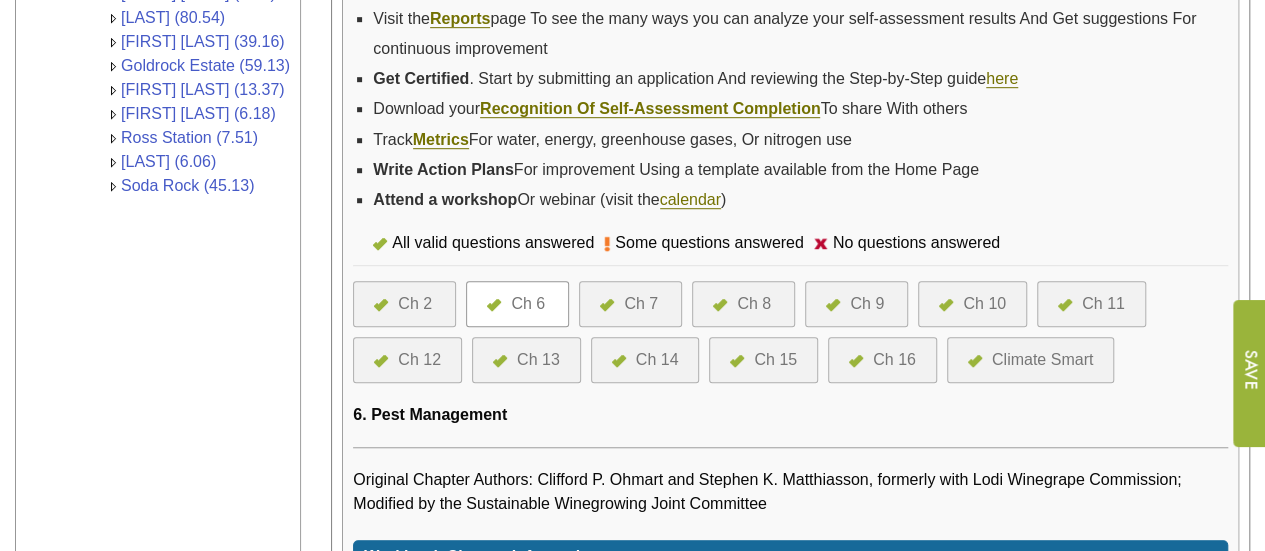 click on "Ch 7" at bounding box center (630, 304) 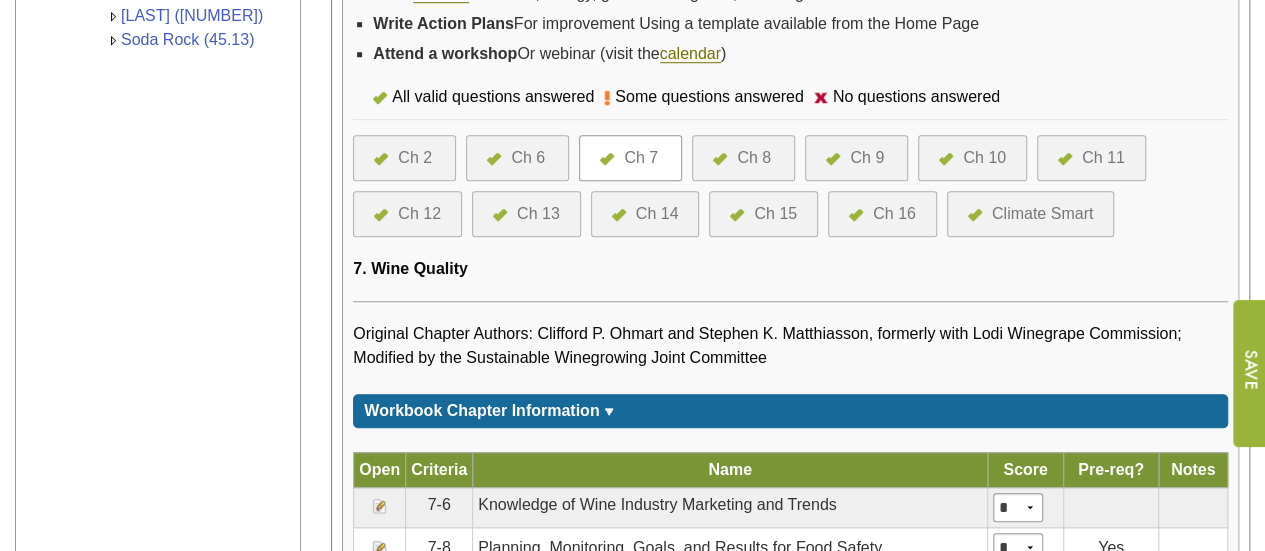 scroll, scrollTop: 700, scrollLeft: 0, axis: vertical 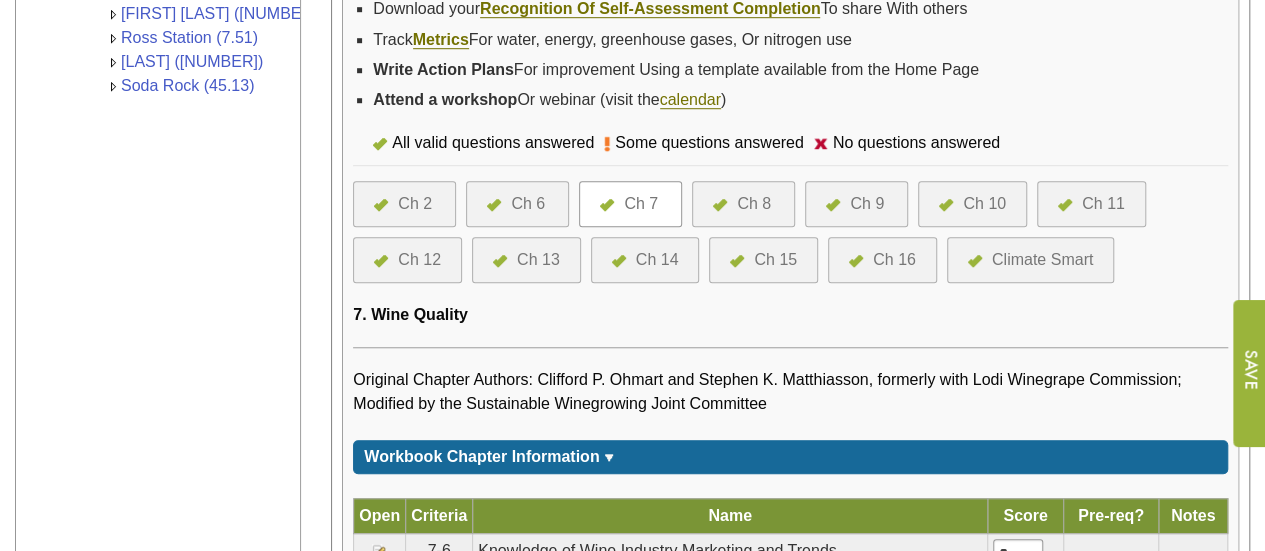 click on "Ch 2
Ch 6
Ch 7
Ch 8
Ch 9
Ch 10
Ch 11
Ch 12
Ch 13
Ch 14
Ch 15
Ch 16
Climate Smart" at bounding box center [790, 227] 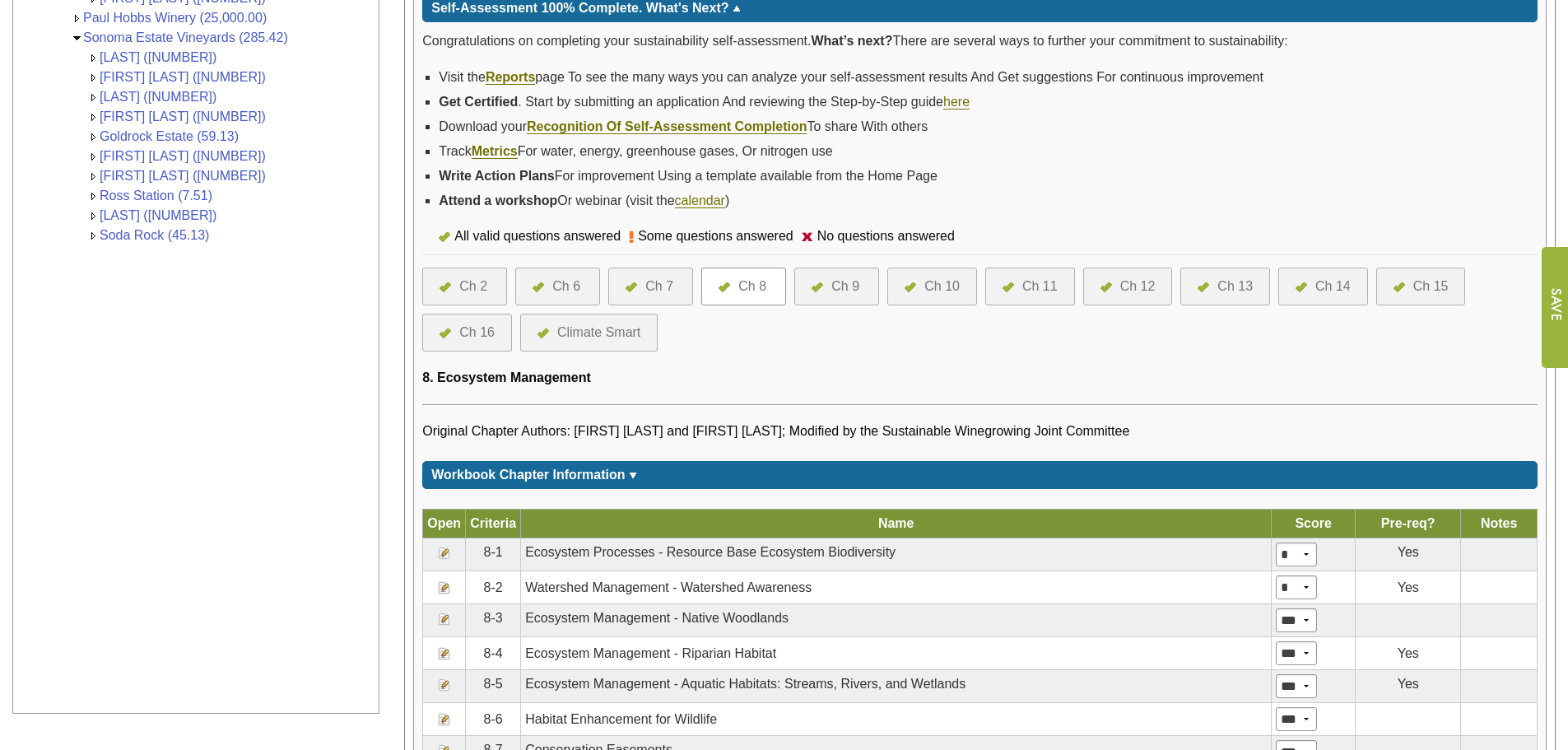 scroll, scrollTop: 659, scrollLeft: 0, axis: vertical 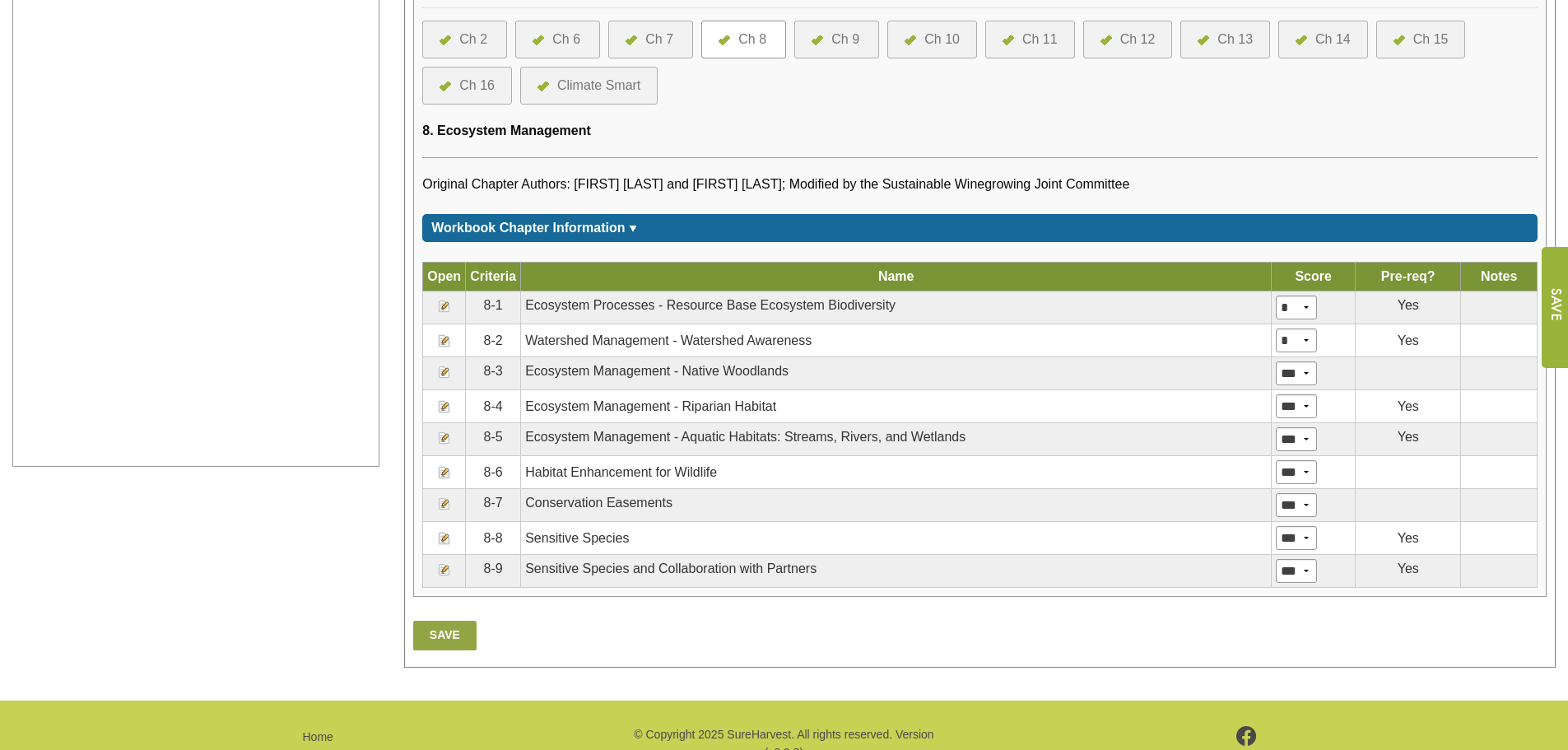 click at bounding box center [444, 308] 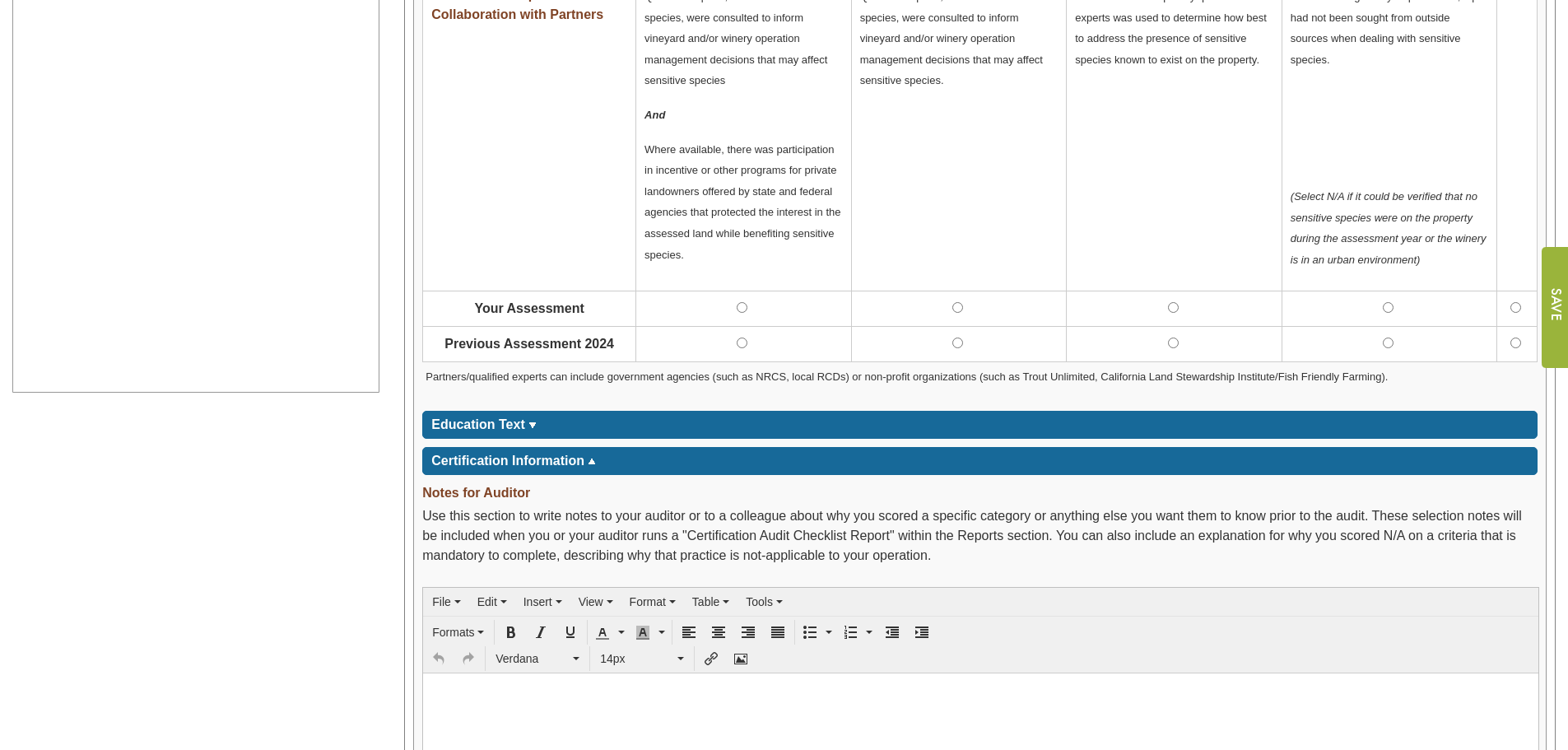 scroll, scrollTop: 741, scrollLeft: 0, axis: vertical 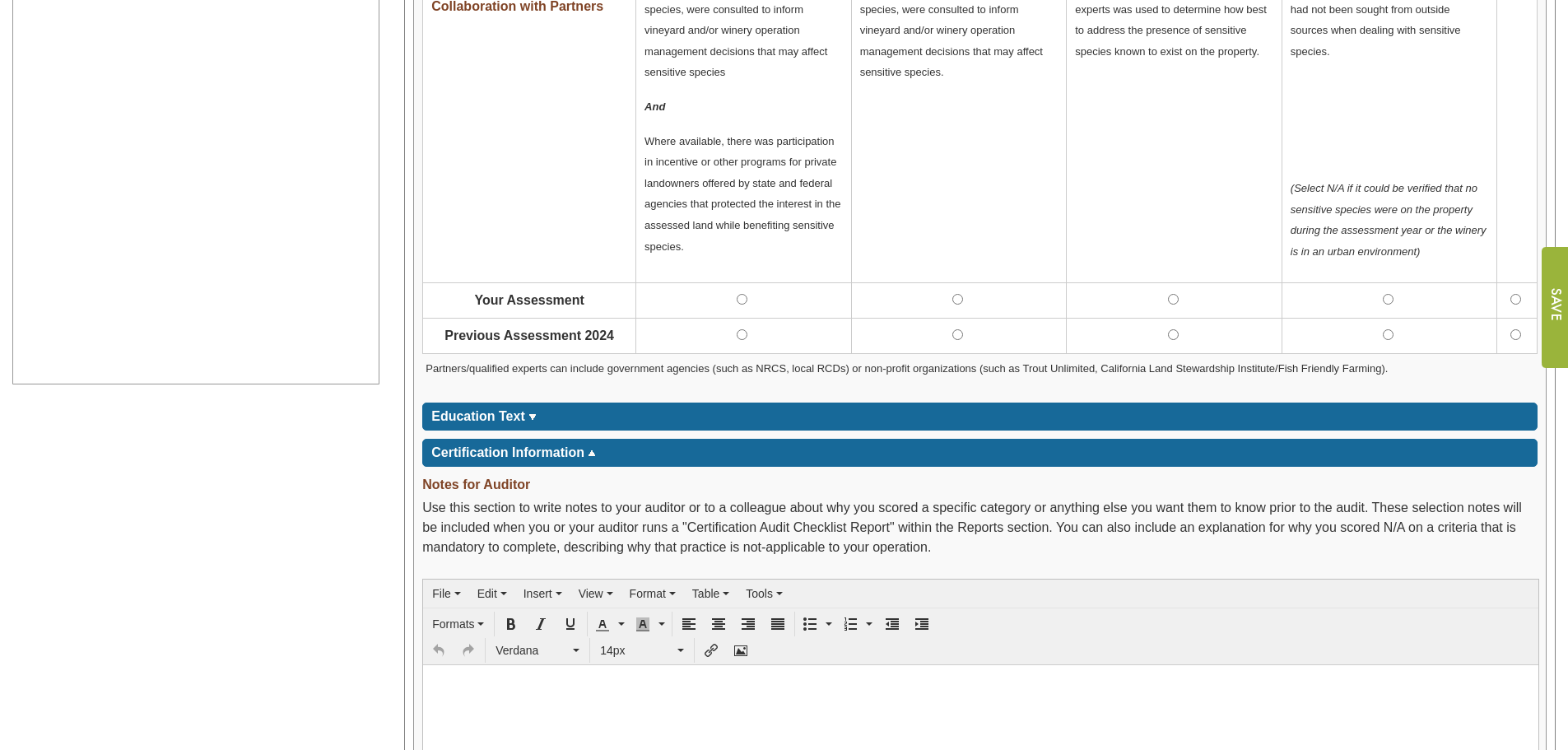 click on "Education Text
*****" at bounding box center [979, 417] 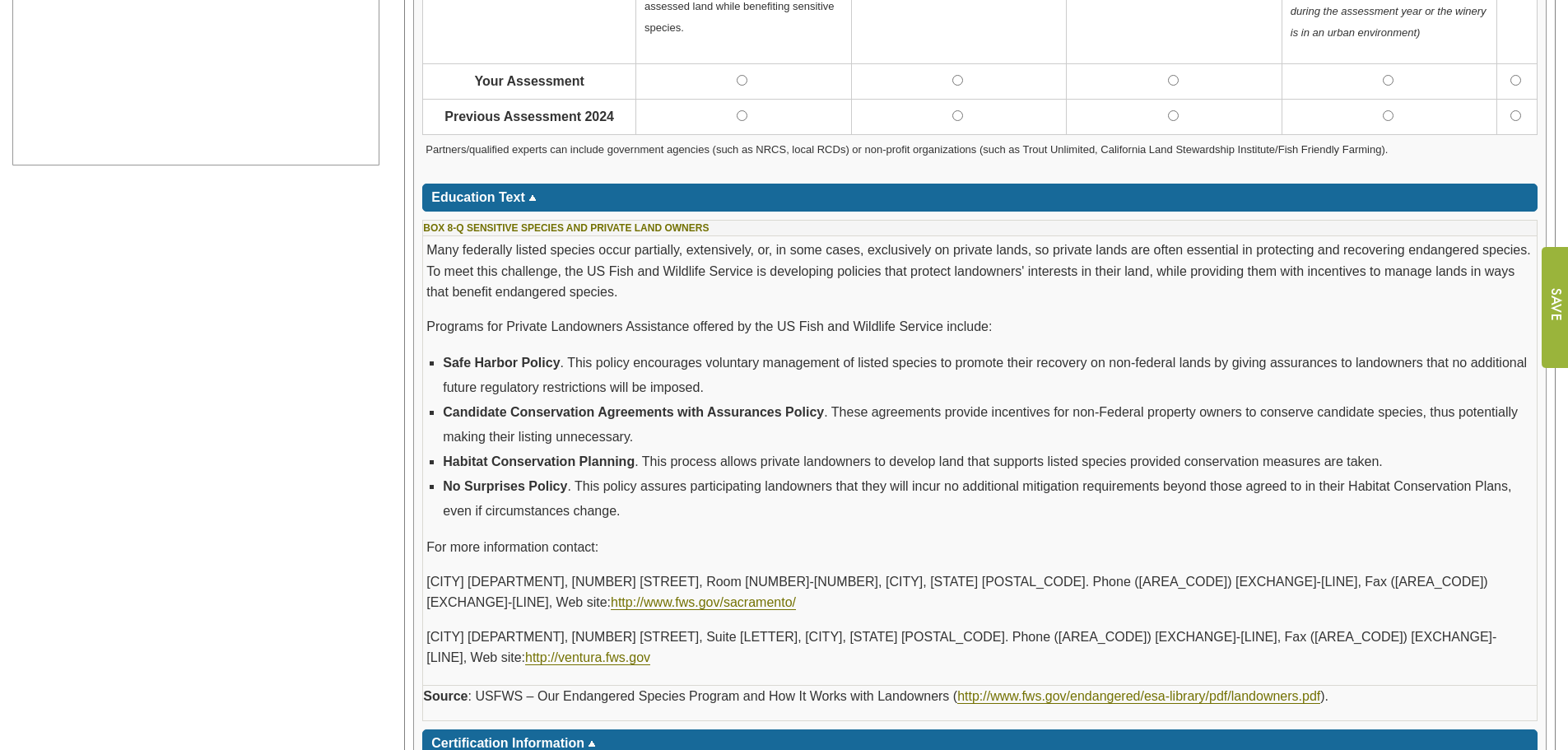 scroll, scrollTop: 988, scrollLeft: 0, axis: vertical 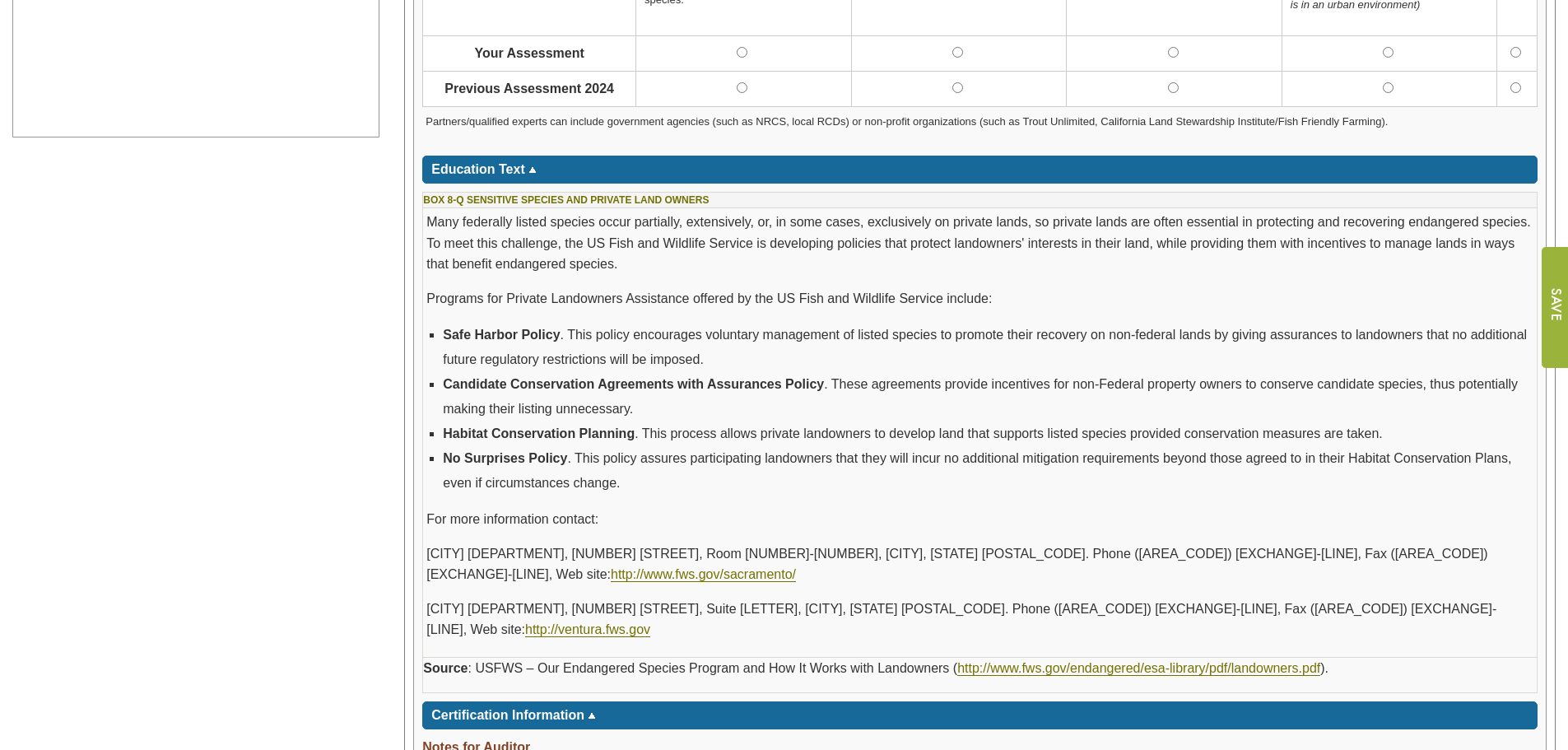 click on "Many federally listed species occur partially, extensively, or, in some cases, exclusively on private lands, so private lands are often essential in protecting and recovering endangered species. To meet this challenge, the US Fish and Wildlife Service is developing policies that protect landowners' interests in their land, while providing them with incentives to manage lands in ways that benefit endangered species.
Programs for Private Landowners Assistance offered by the US Fish and Wildlife Service include:
Safe Harbor Policy . This policy encourages voluntary management of listed species to promote their recovery on non-federal lands by giving assurances to landowners that no additional future regulatory restrictions will be imposed.
Candidate Conservation Agreements with Assurances Policy . These agreements provide incentives for non-Federal property owners to conserve candidate species, thus potentially making their listing unnecessary.
Habitat Conservation Planning
No Surprises Policy" at bounding box center (980, 433) 